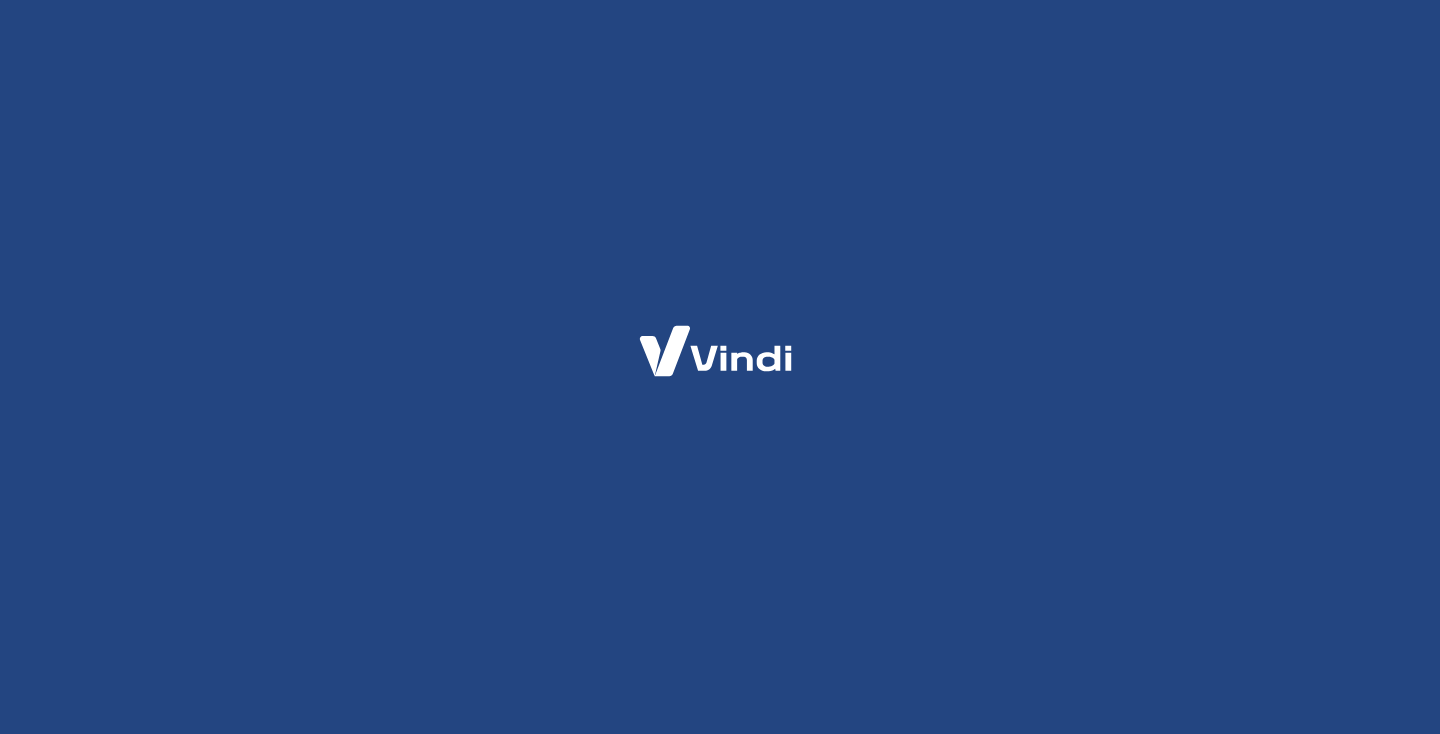 scroll, scrollTop: 0, scrollLeft: 0, axis: both 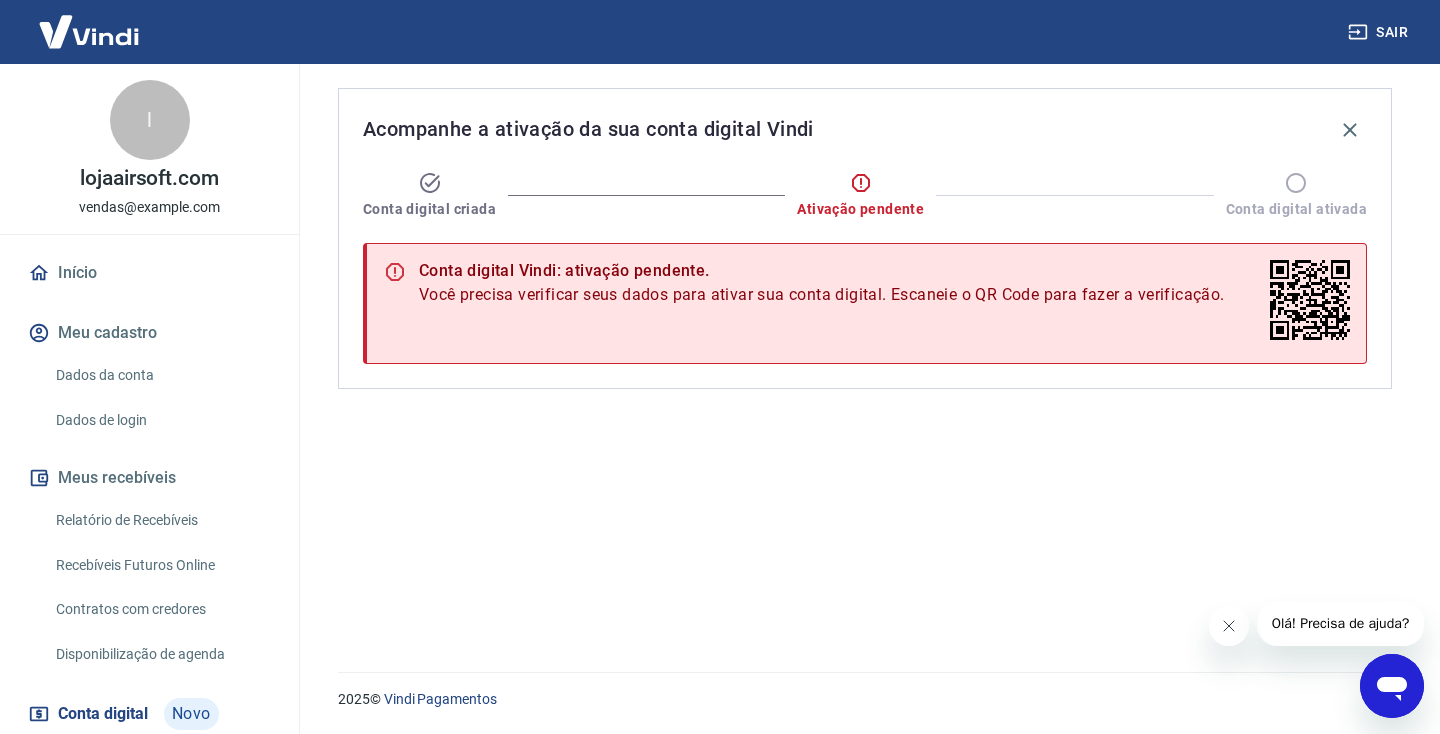click on "Acompanhe a ativação da sua conta digital Vindi Conta digital criada Ativação pendente Conta digital ativada Conta digital Vindi: ativação pendente. Você precisa verificar seus dados para ativar sua conta digital. Escaneie o QR Code para fazer a verificação. Você precisa verificar seus dados para ativar sua conta digital. Acesse o link para fazer a verificação. Fazer verificação" at bounding box center (865, 356) 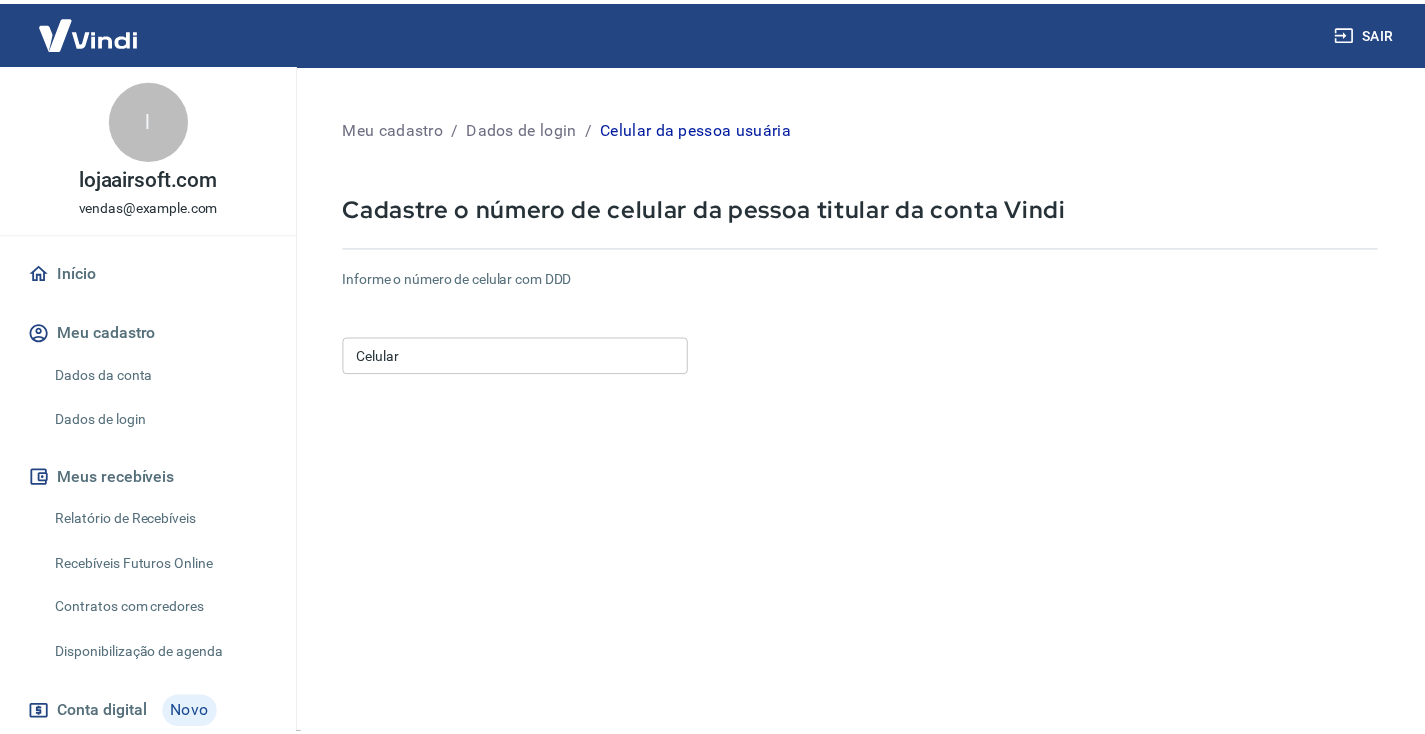 scroll, scrollTop: 0, scrollLeft: 0, axis: both 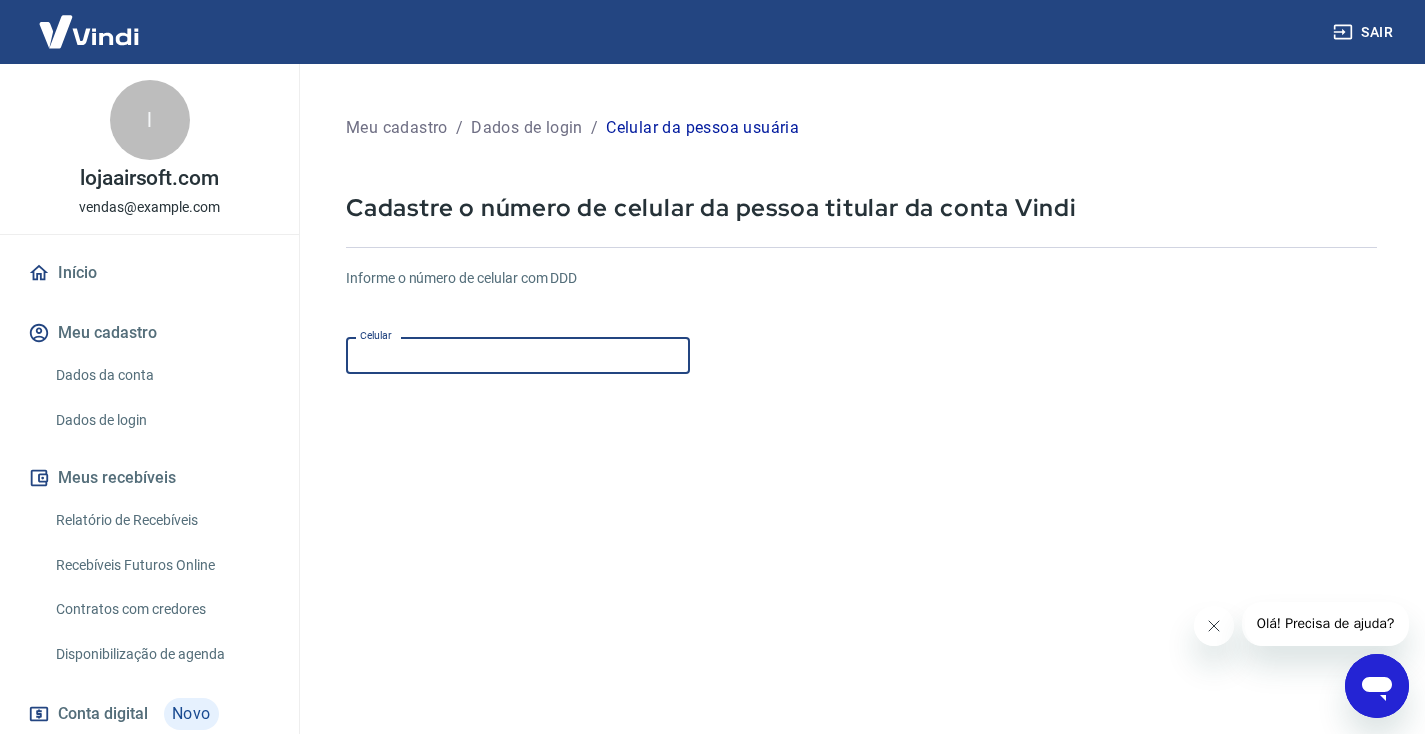 click on "Celular" at bounding box center [518, 355] 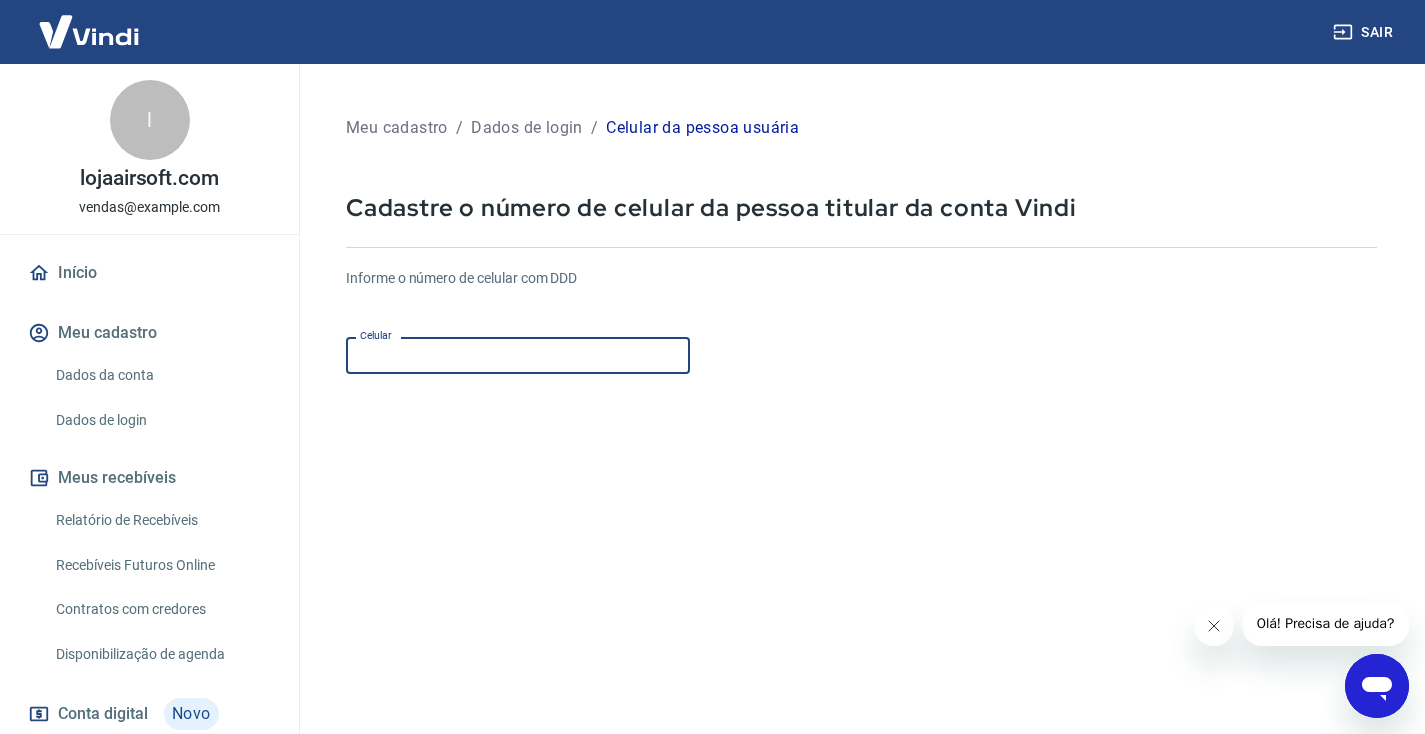 type on "(45) 99838-8072" 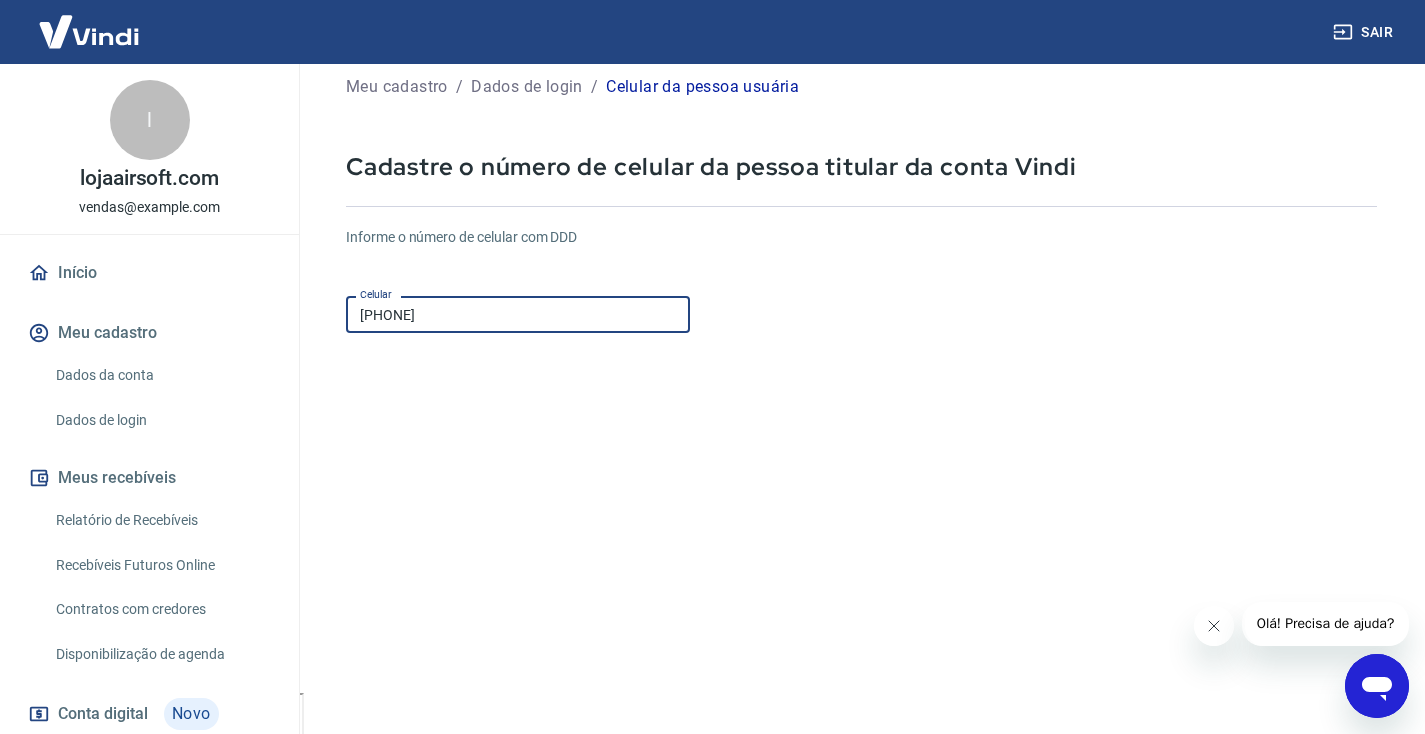 scroll, scrollTop: 213, scrollLeft: 0, axis: vertical 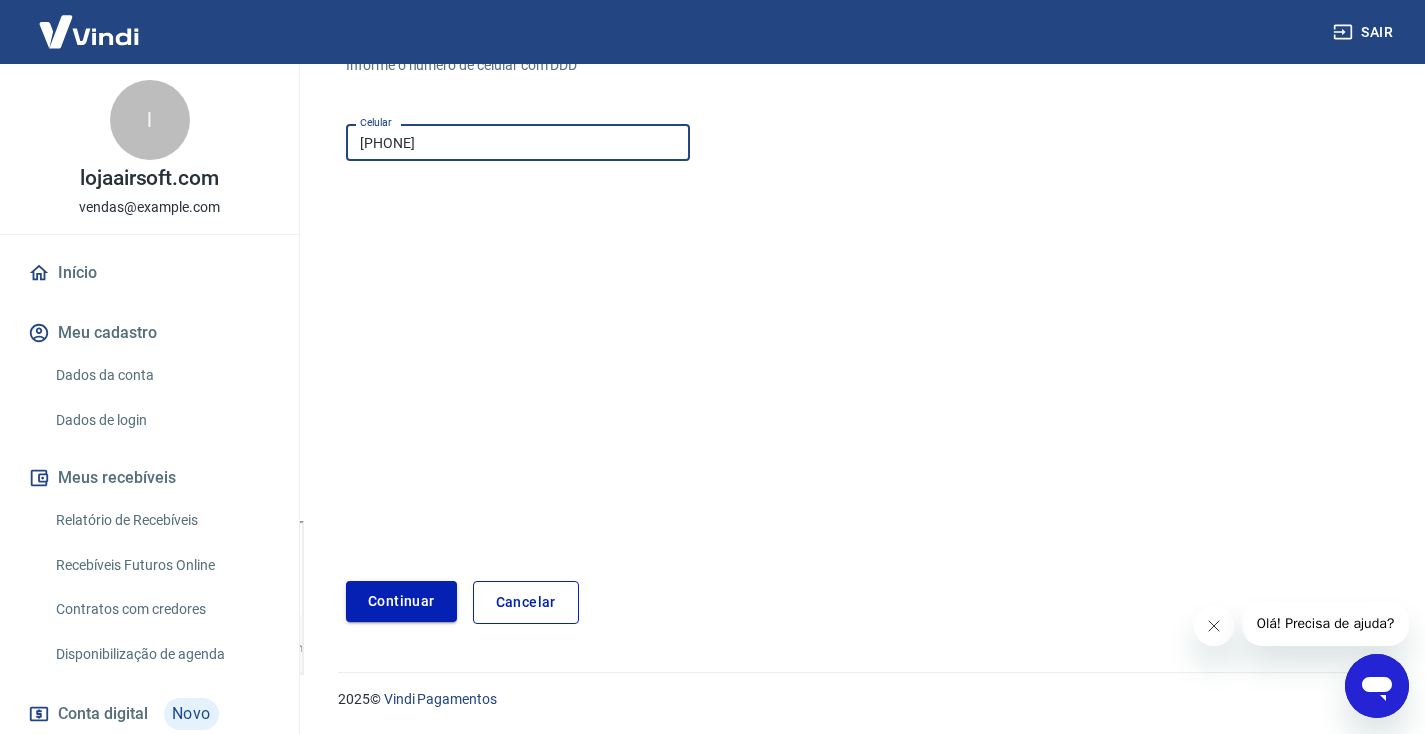 click on "Continuar" at bounding box center [401, 601] 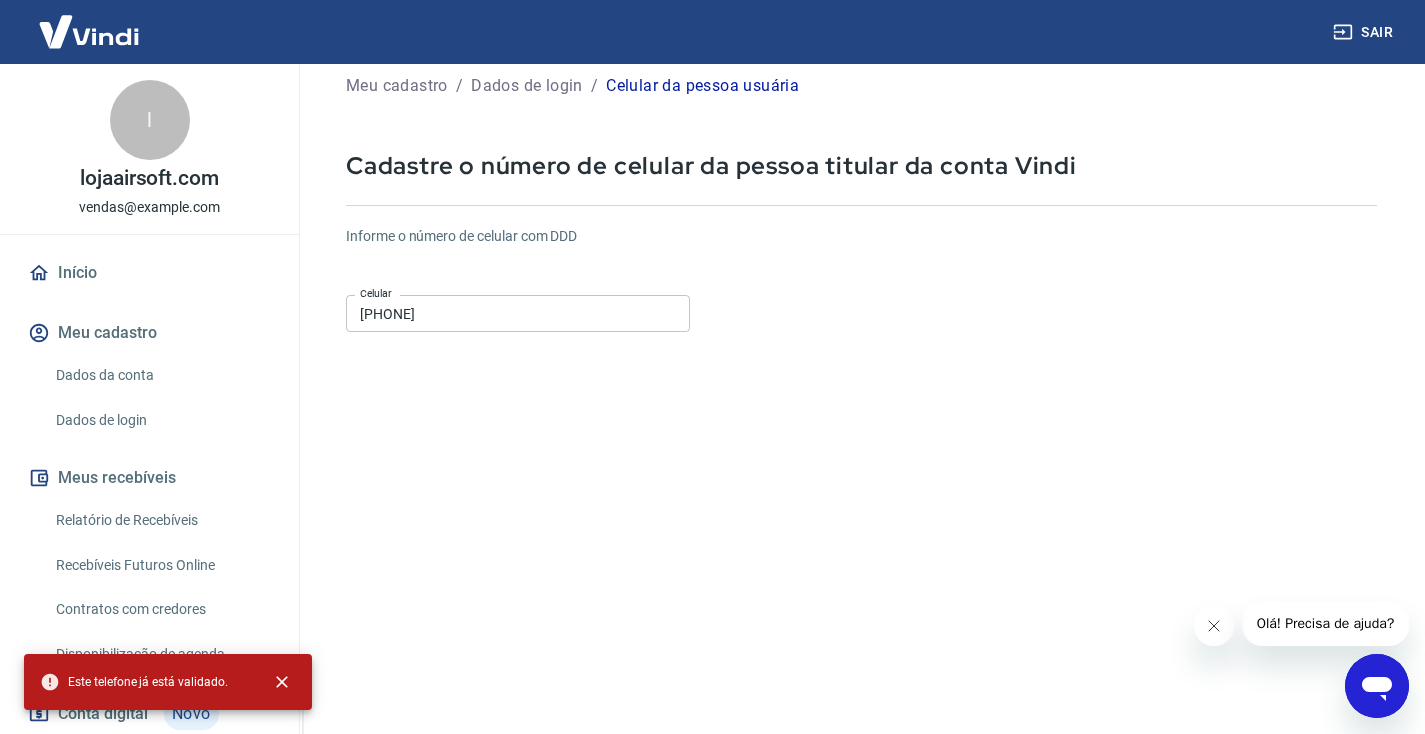 scroll, scrollTop: 0, scrollLeft: 0, axis: both 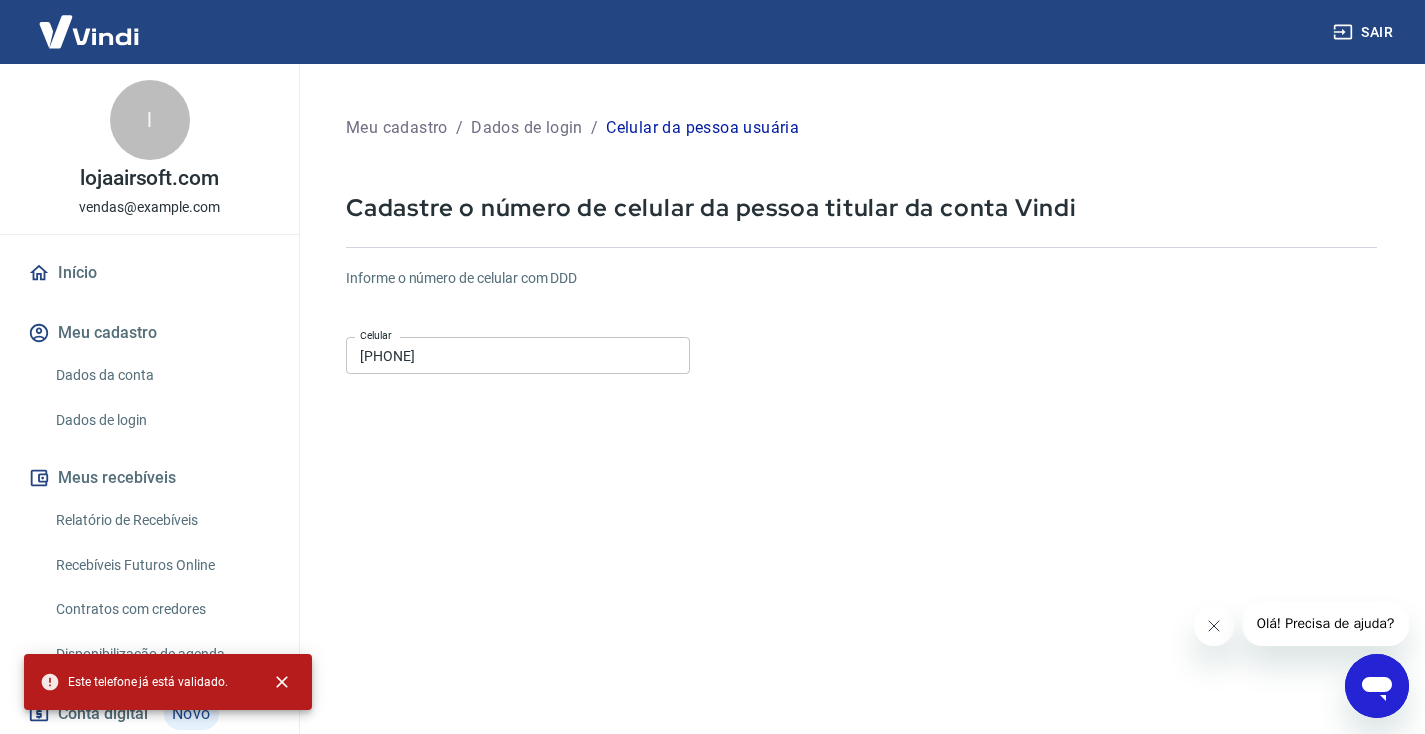 click on "Informe o número de celular com DDD Celular (45) 99838-8072 Celular" at bounding box center (861, 323) 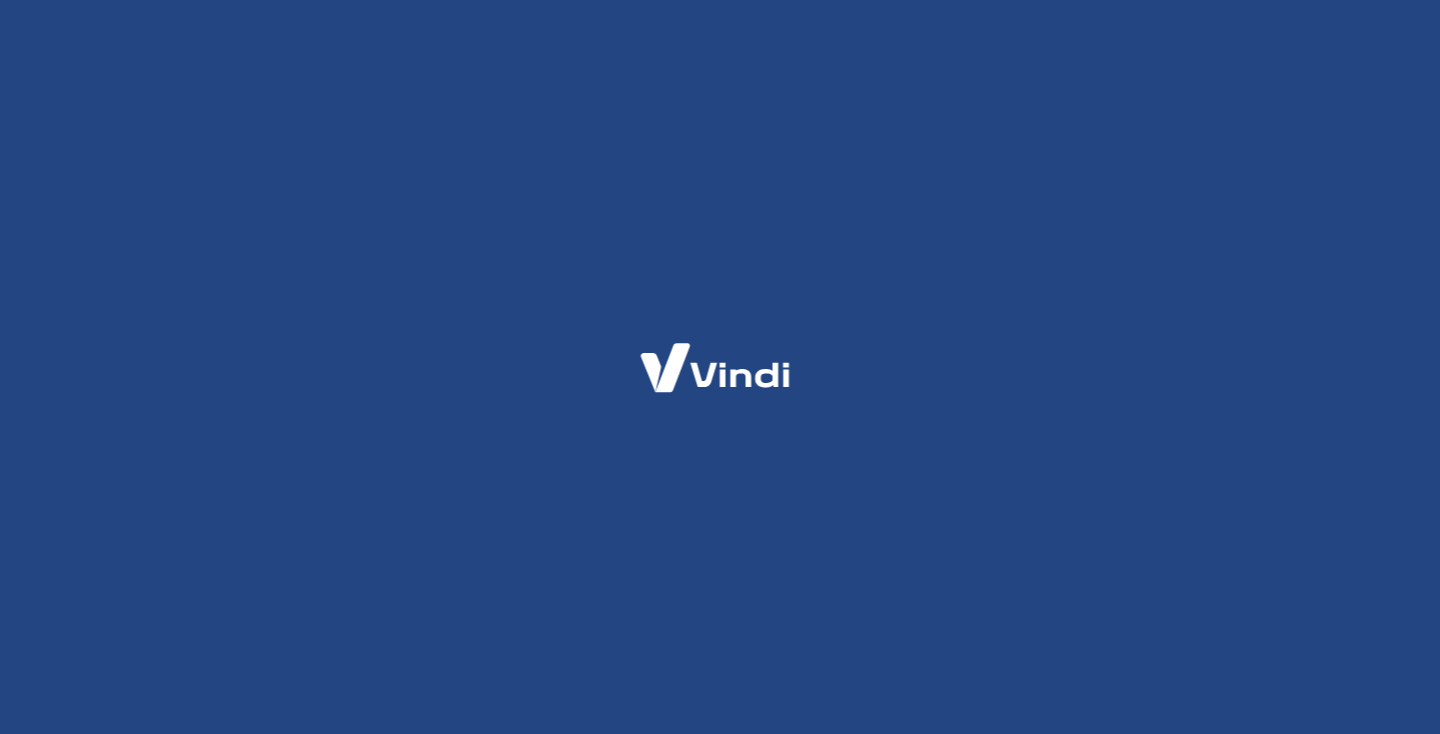 scroll, scrollTop: 0, scrollLeft: 0, axis: both 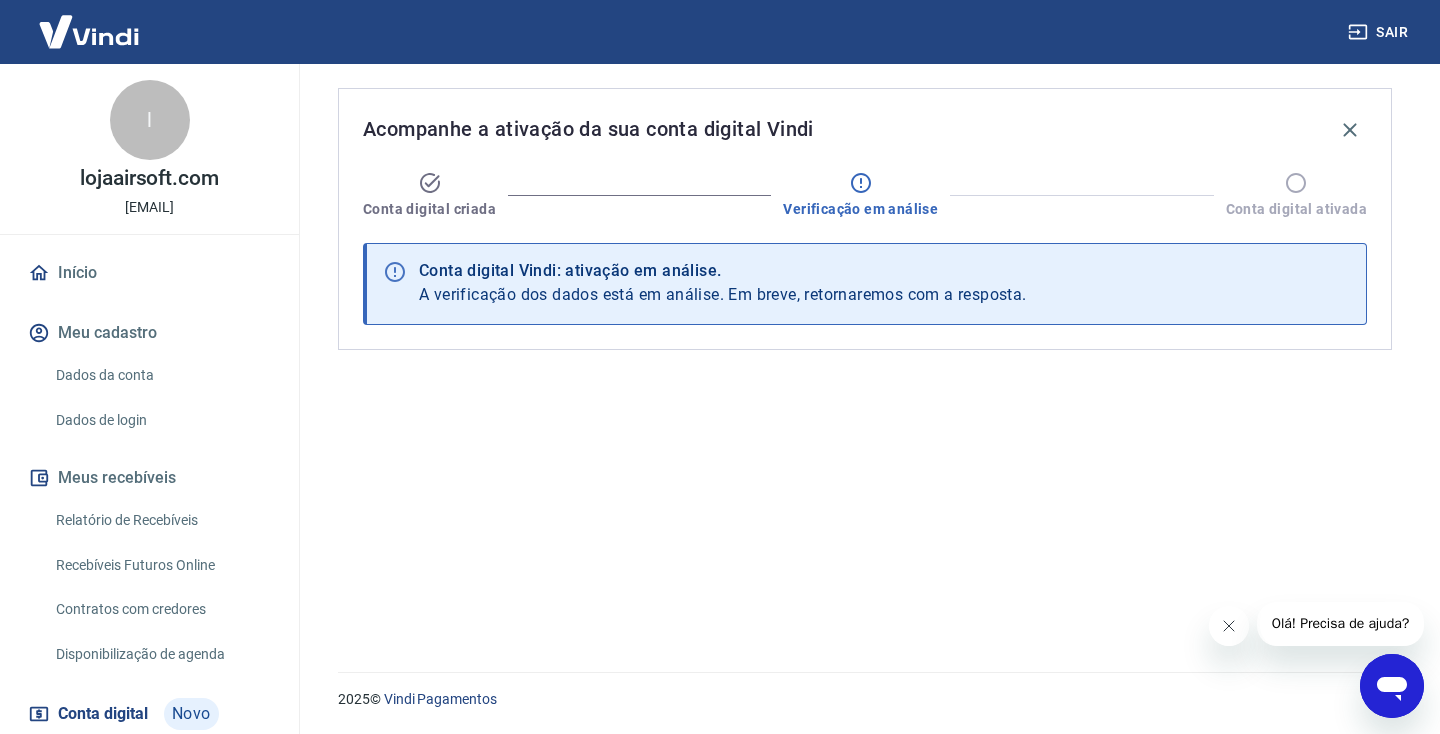click on "Conta digital Vindi: ativação em análise. A verificação dos dados está em análise. Em breve, retornaremos com a resposta." at bounding box center [723, 284] 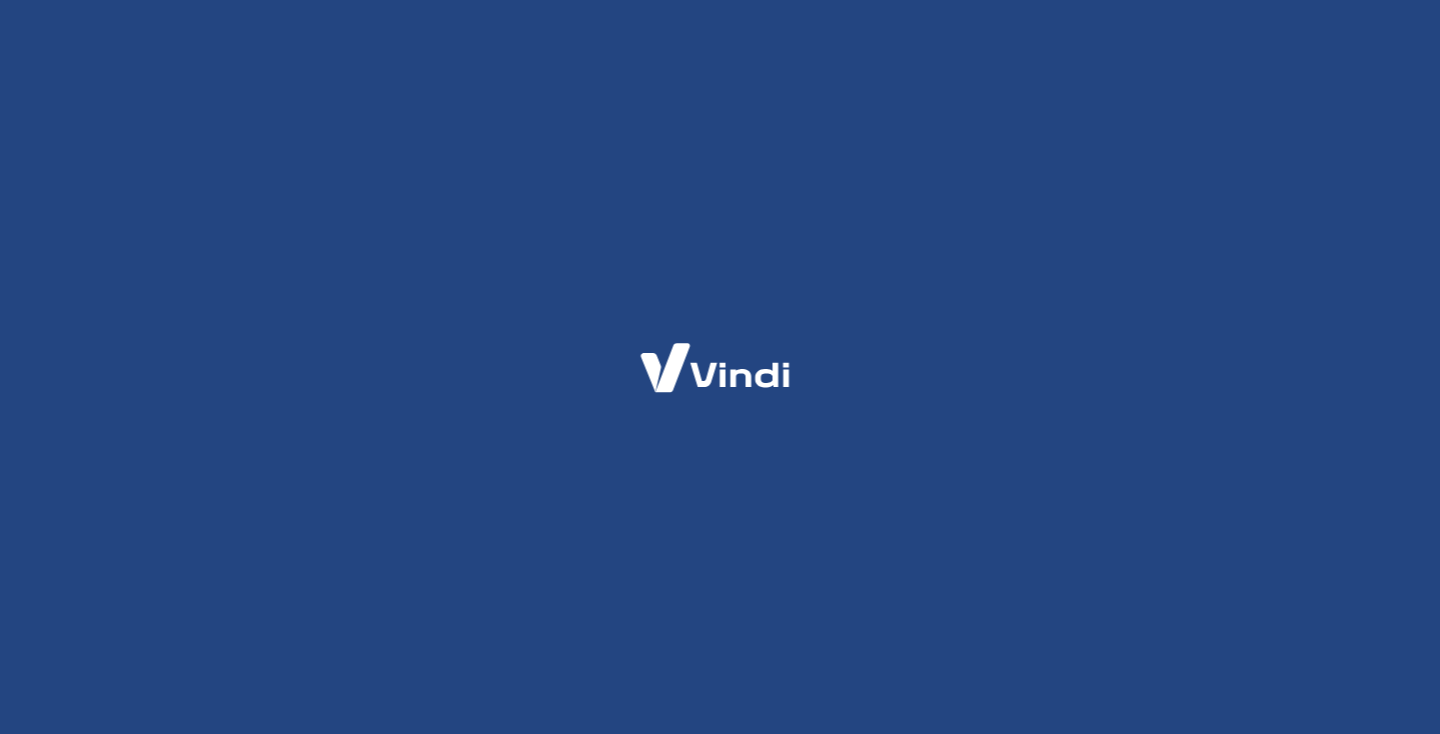 scroll, scrollTop: 0, scrollLeft: 0, axis: both 